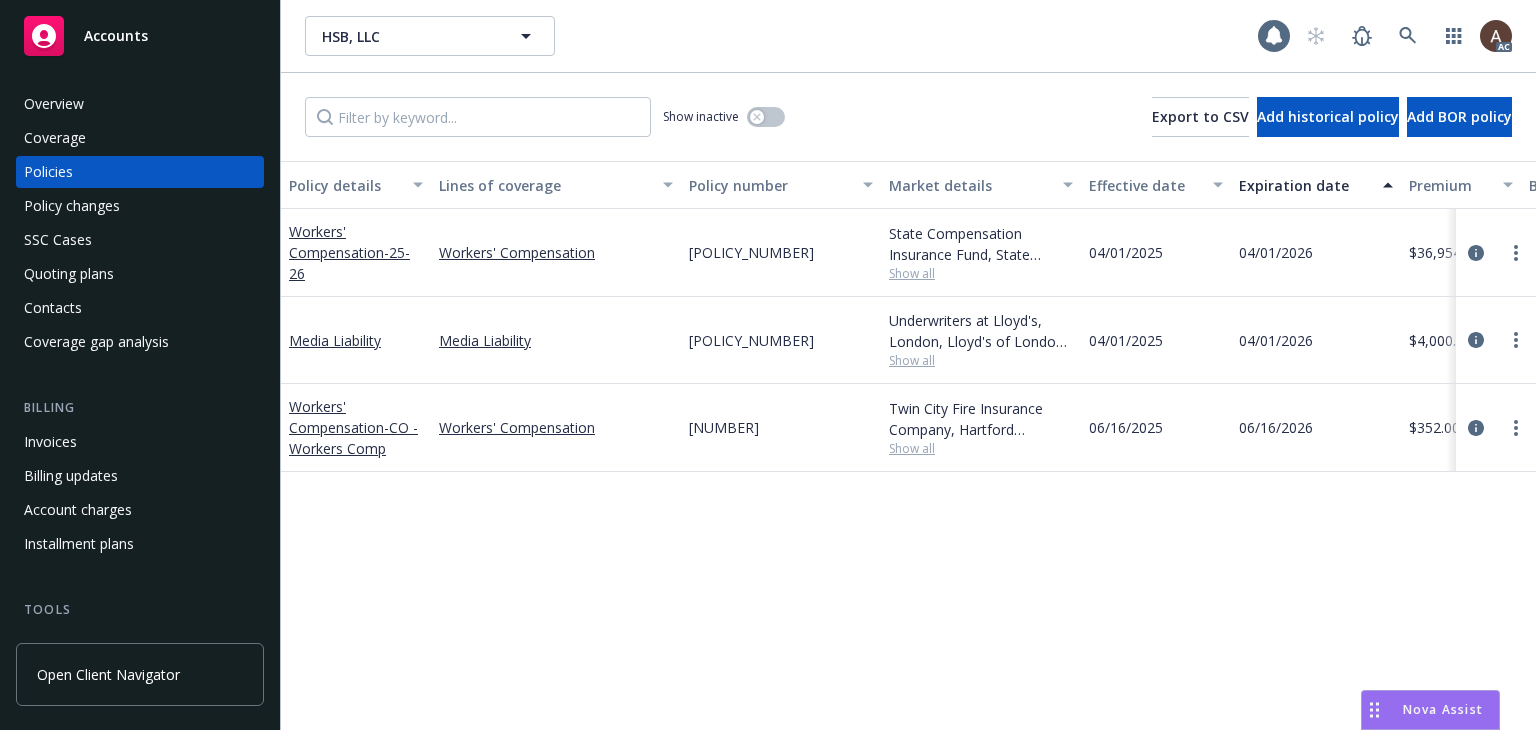scroll, scrollTop: 0, scrollLeft: 0, axis: both 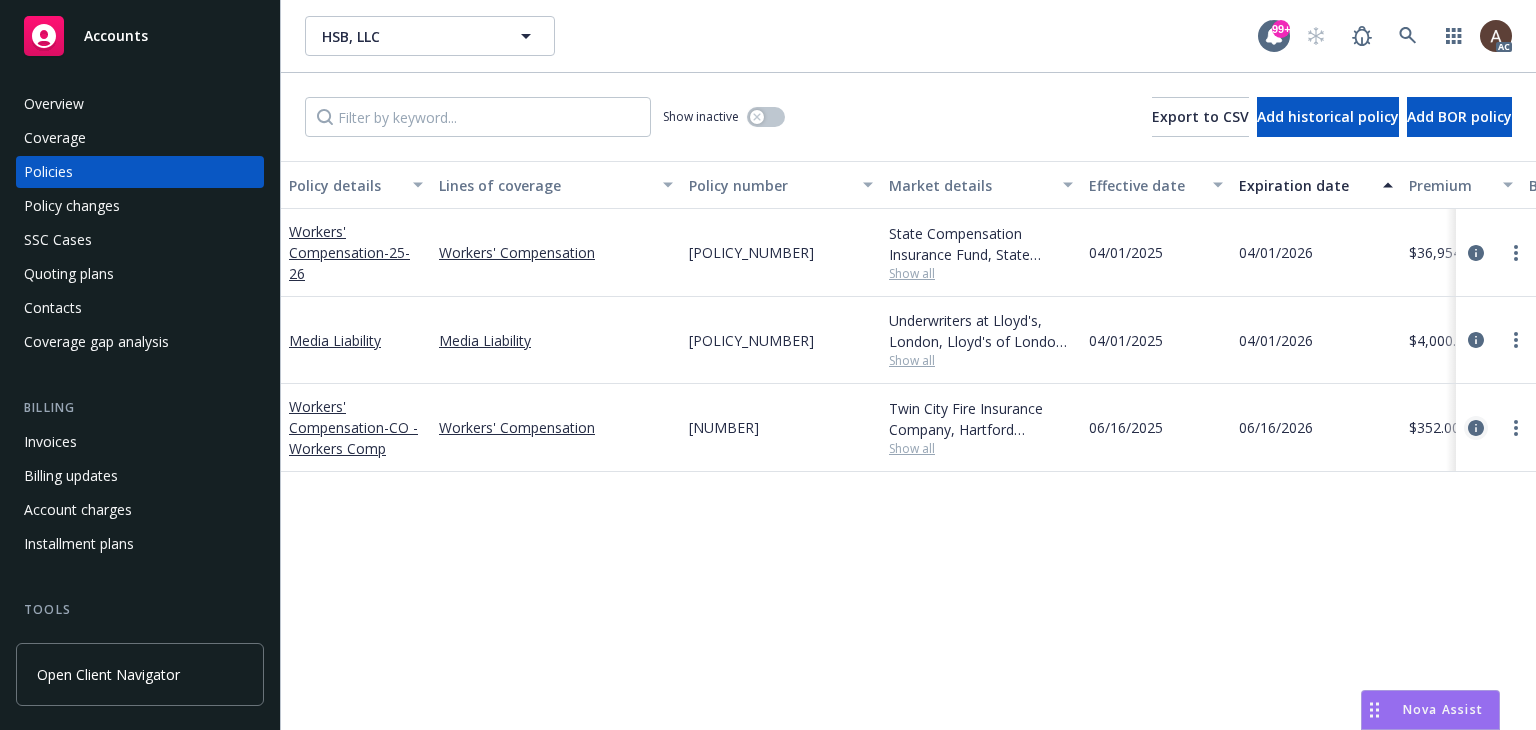 click 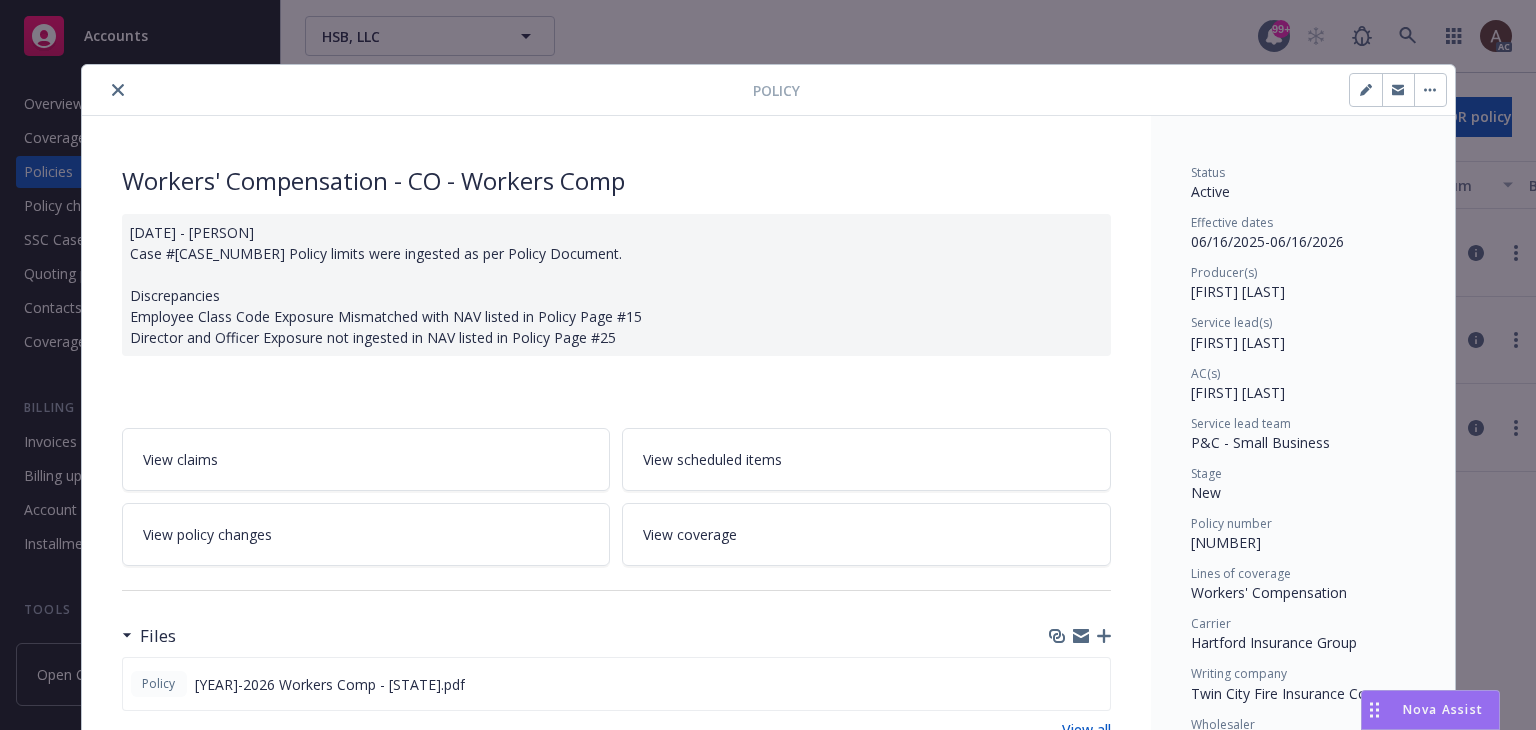 click on "View policy changes" at bounding box center [366, 534] 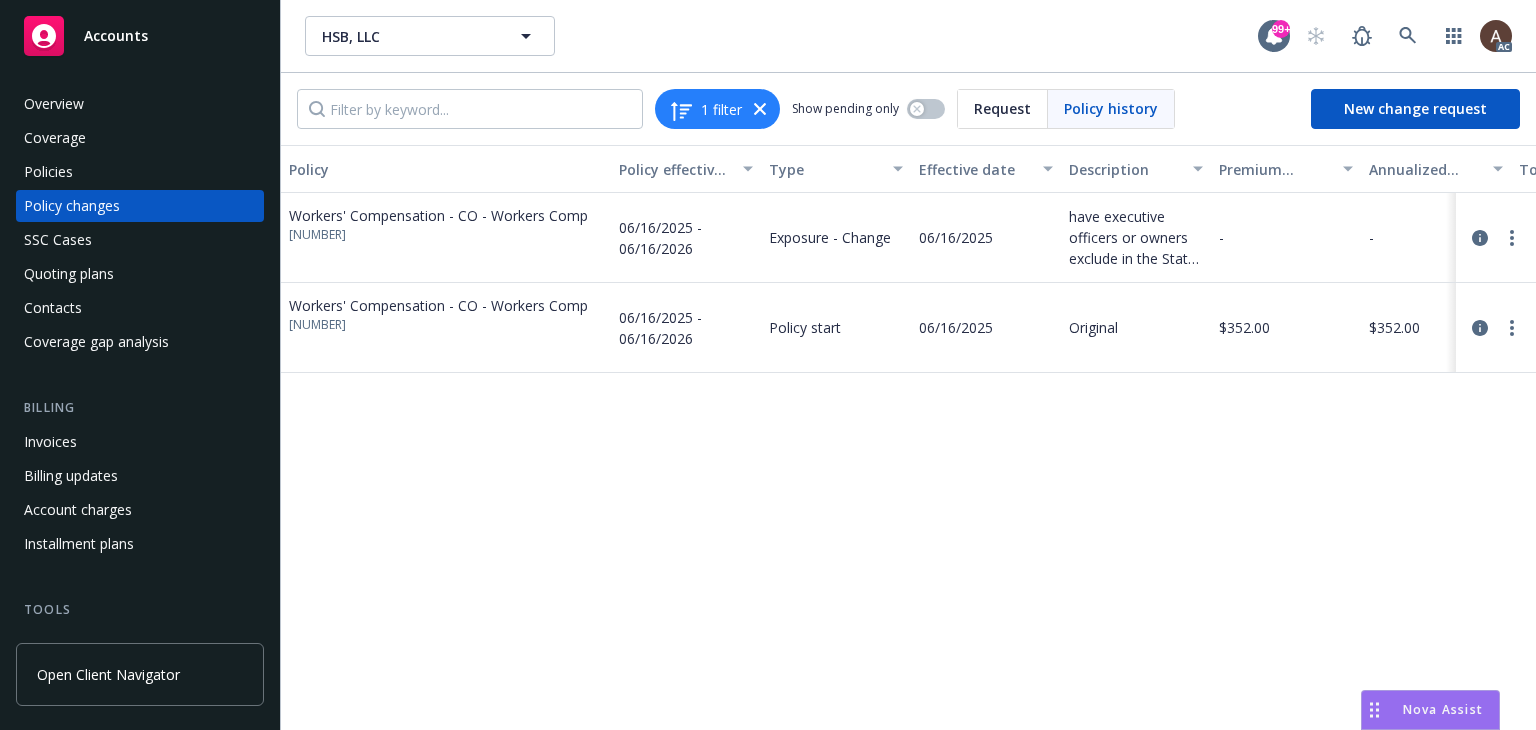 click on "Policy changes" at bounding box center [72, 206] 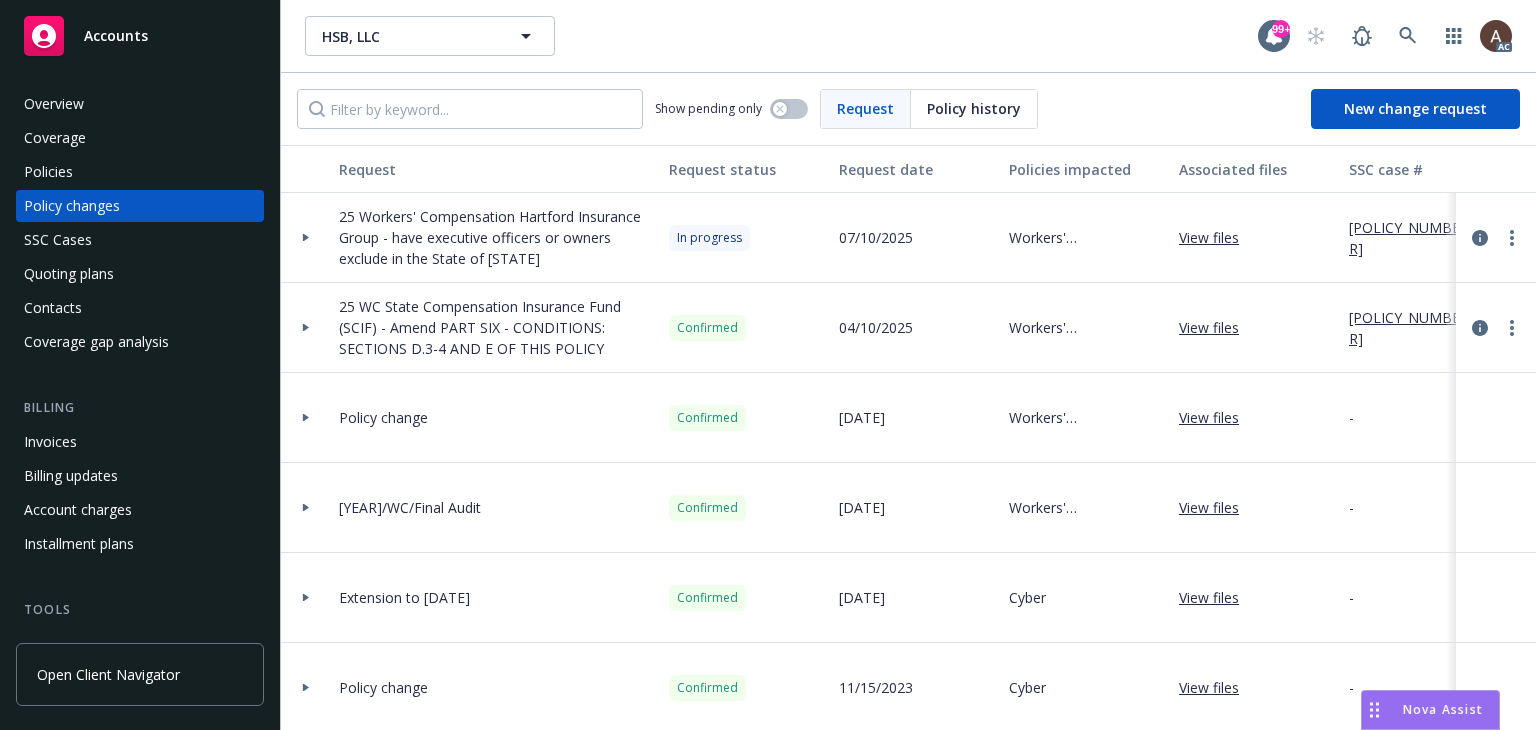click at bounding box center [306, 237] 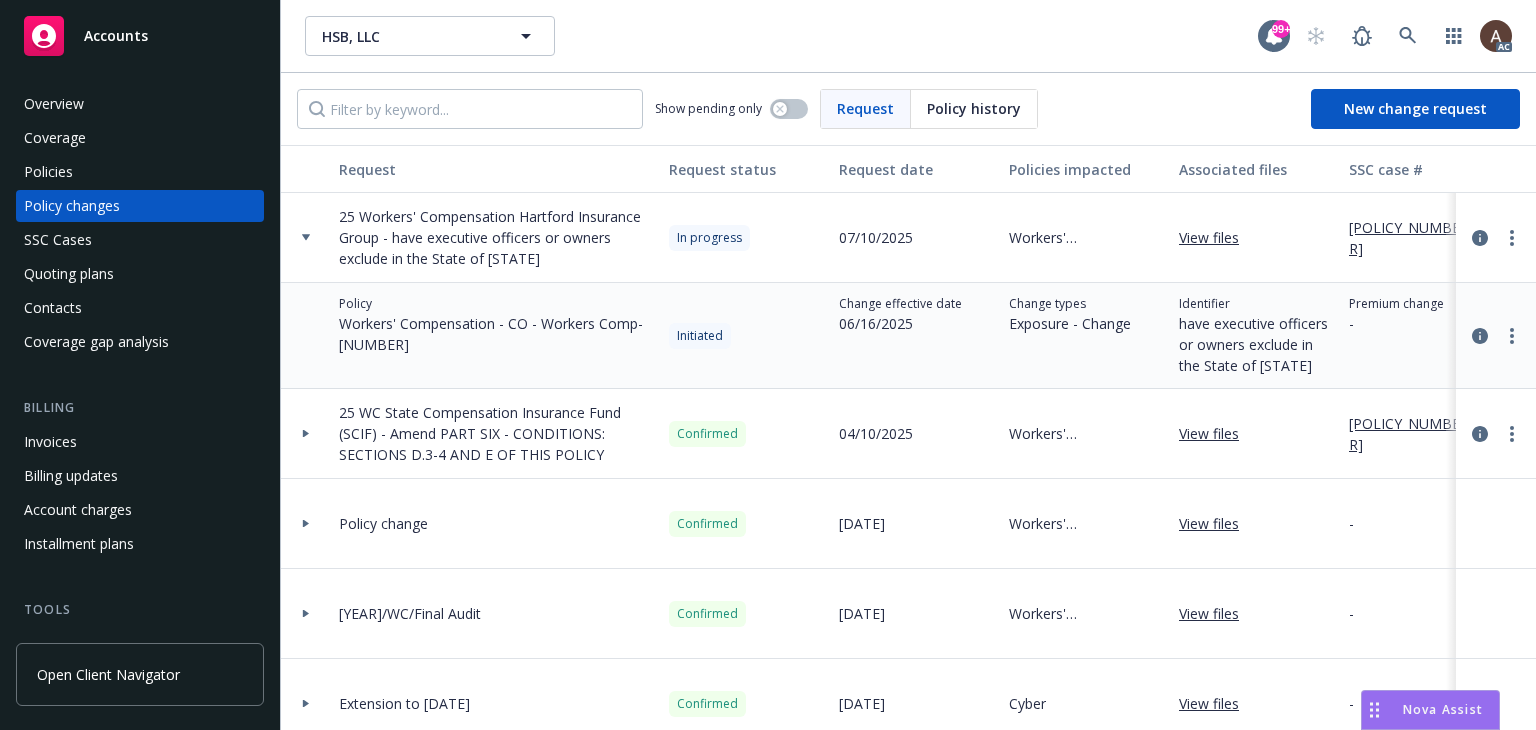 click on "[POLICY_NUMBER]" at bounding box center (1416, 238) 